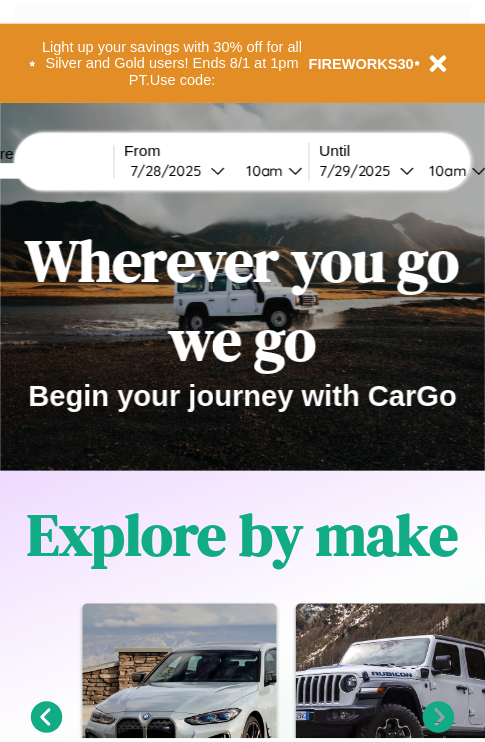 scroll, scrollTop: 0, scrollLeft: 0, axis: both 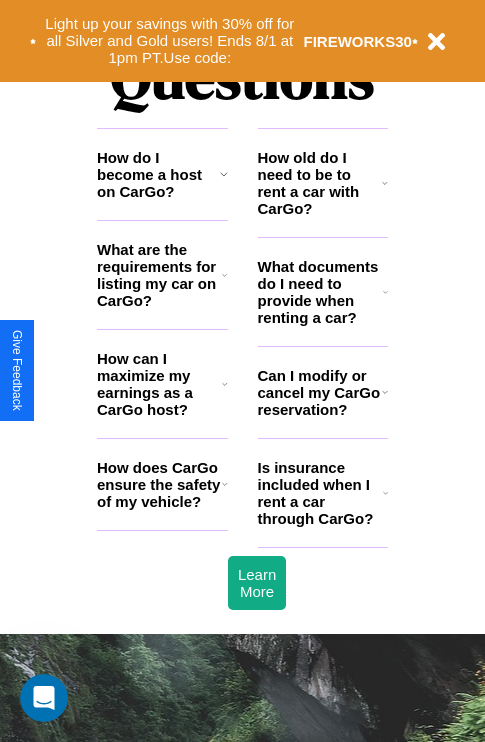 click on "What are the requirements for listing my car on CarGo?" at bounding box center [159, 275] 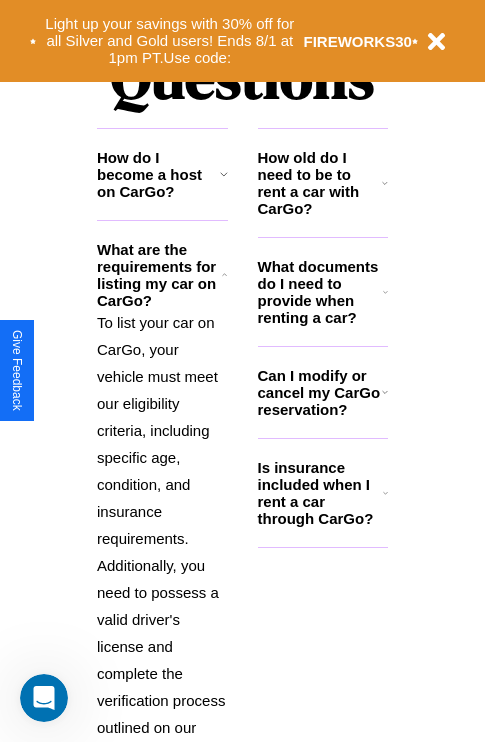 click on "How do I become a host on CarGo?" at bounding box center (158, 174) 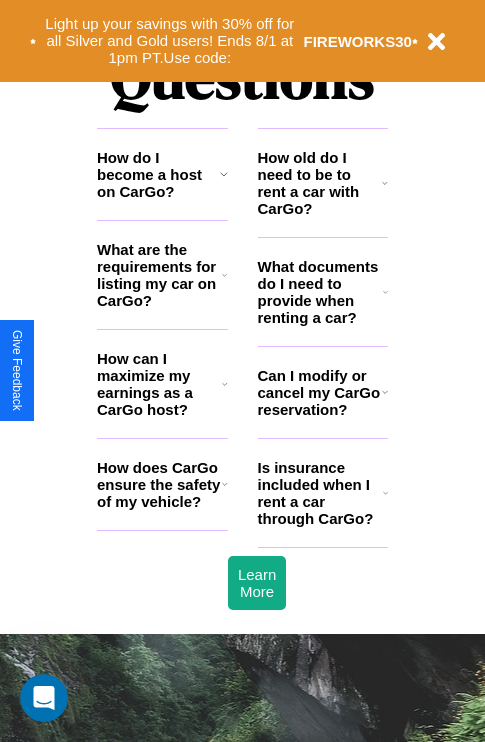 click on "What documents do I need to provide when renting a car?" at bounding box center [321, 292] 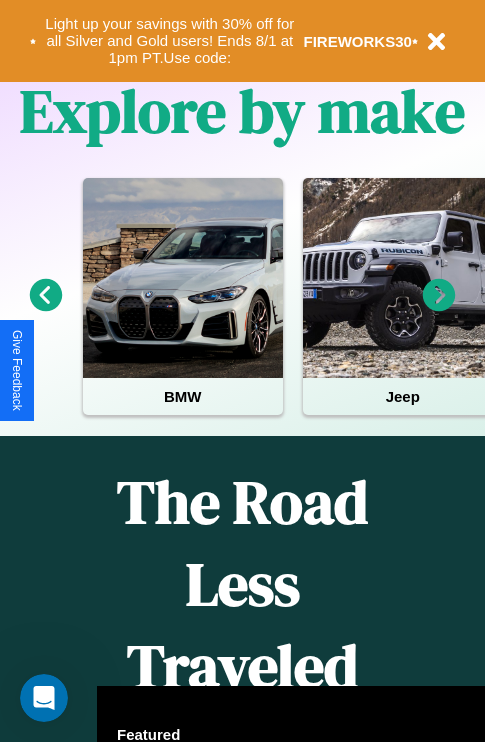 scroll, scrollTop: 308, scrollLeft: 0, axis: vertical 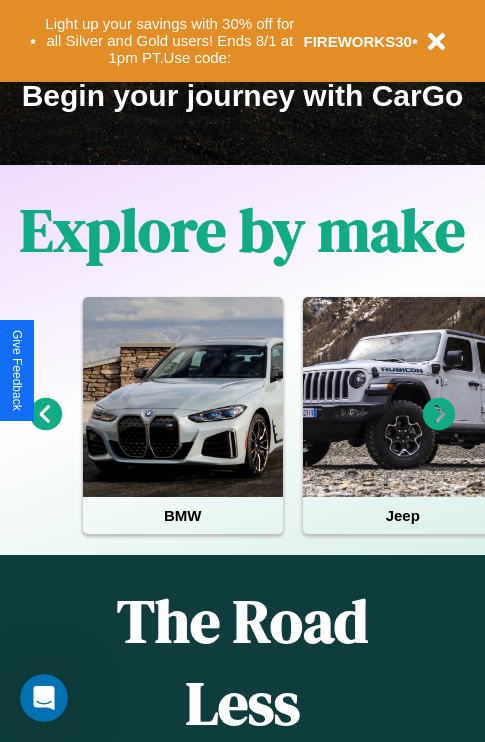click 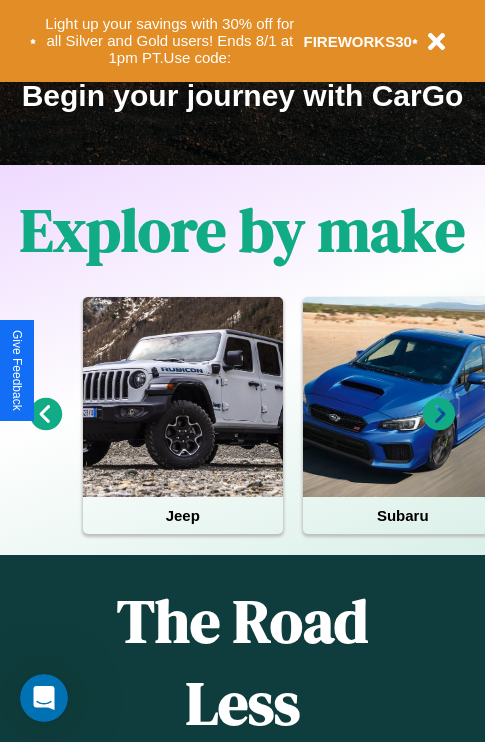 click 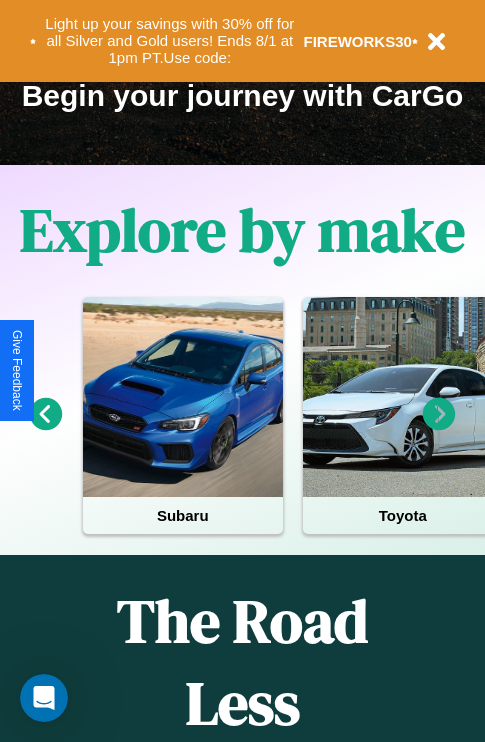 click 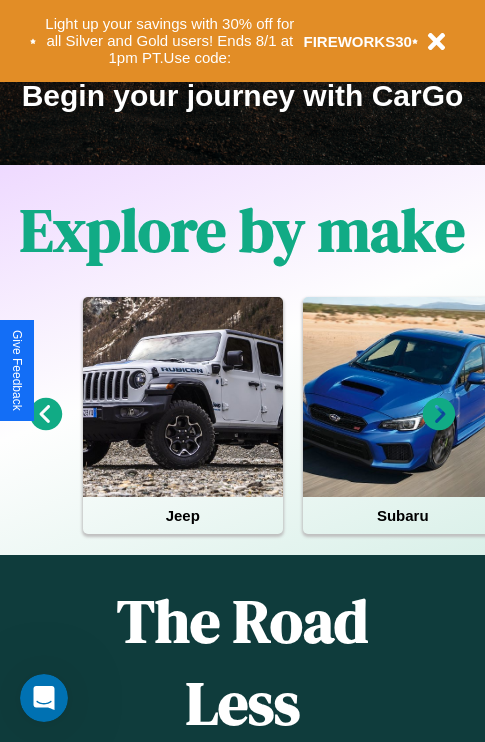 click 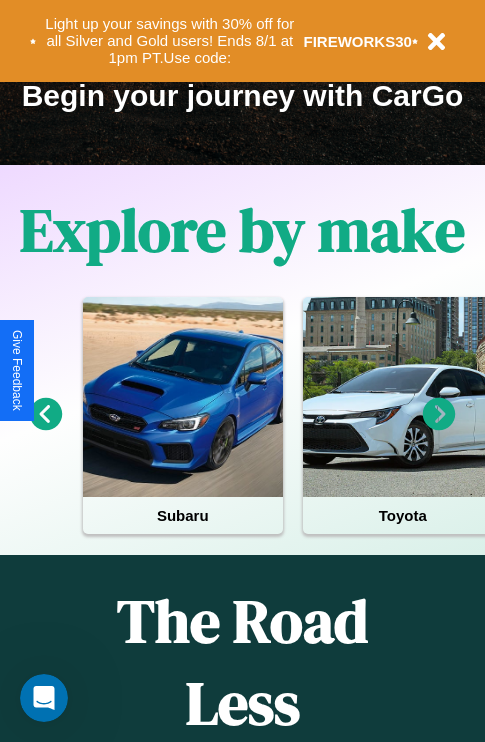 click 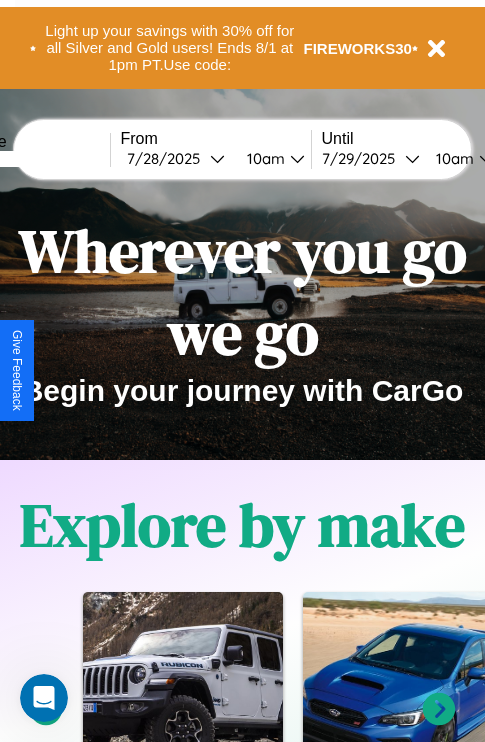 scroll, scrollTop: 0, scrollLeft: 0, axis: both 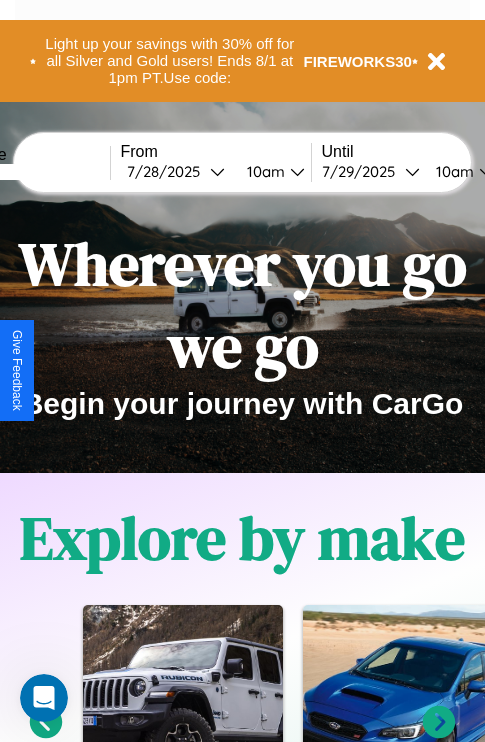 click at bounding box center [35, 172] 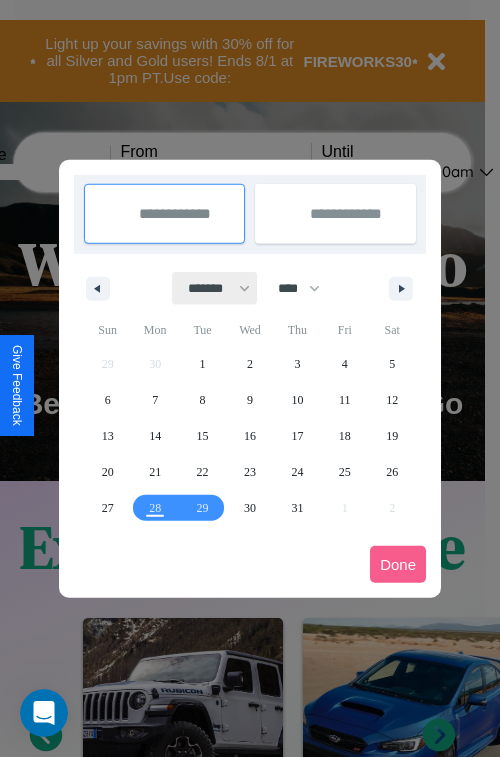 click on "******* ******** ***** ***** *** **** **** ****** ********* ******* ******** ********" at bounding box center [215, 288] 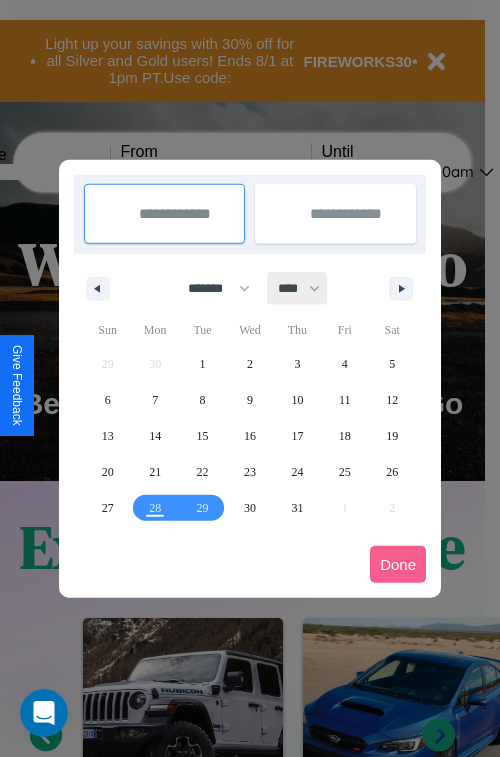 click on "**** **** **** **** **** **** **** **** **** **** **** **** **** **** **** **** **** **** **** **** **** **** **** **** **** **** **** **** **** **** **** **** **** **** **** **** **** **** **** **** **** **** **** **** **** **** **** **** **** **** **** **** **** **** **** **** **** **** **** **** **** **** **** **** **** **** **** **** **** **** **** **** **** **** **** **** **** **** **** **** **** **** **** **** **** **** **** **** **** **** **** **** **** **** **** **** **** **** **** **** **** **** **** **** **** **** **** **** **** **** **** **** **** **** **** **** **** **** **** **** ****" at bounding box center (298, 288) 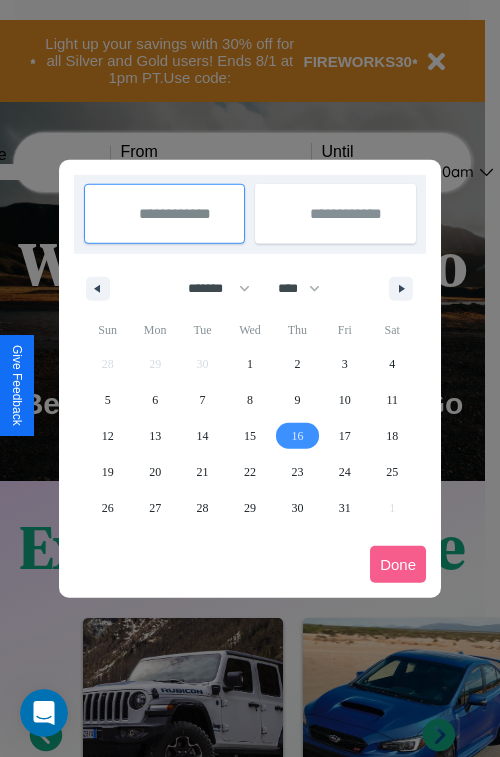click on "16" at bounding box center (297, 436) 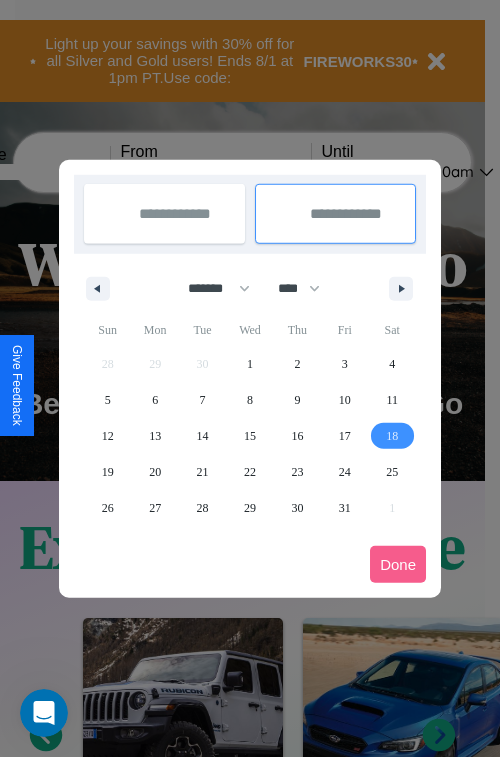 click on "18" at bounding box center (392, 436) 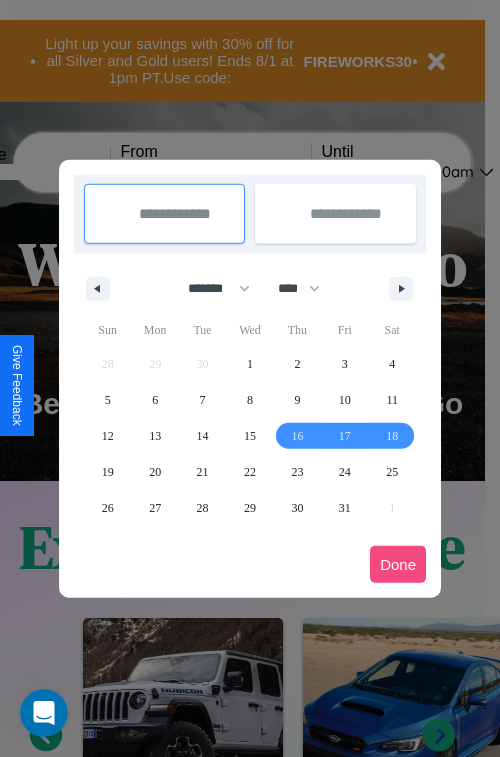click on "Done" at bounding box center [398, 564] 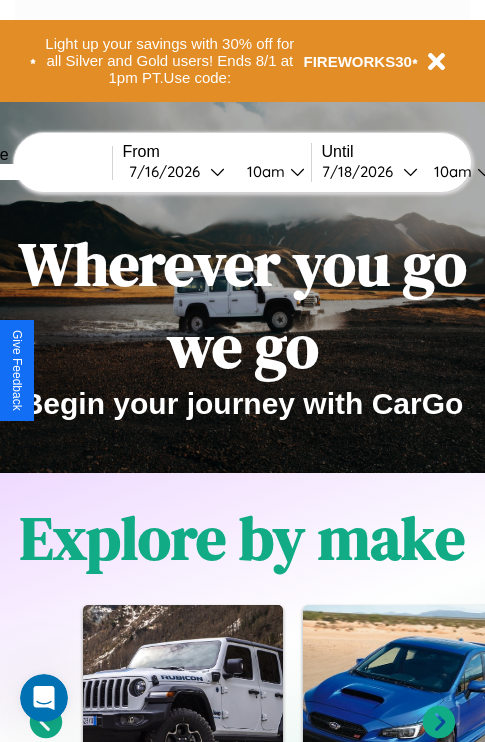 click on "10am" at bounding box center (450, 171) 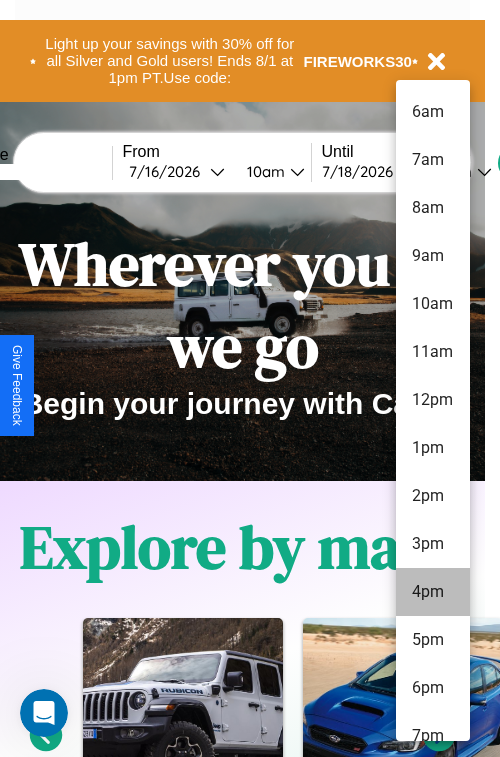 click on "4pm" at bounding box center [433, 592] 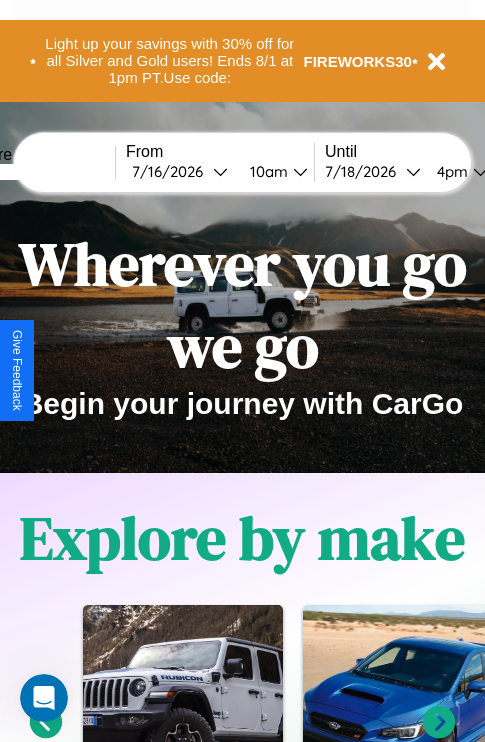 scroll, scrollTop: 0, scrollLeft: 70, axis: horizontal 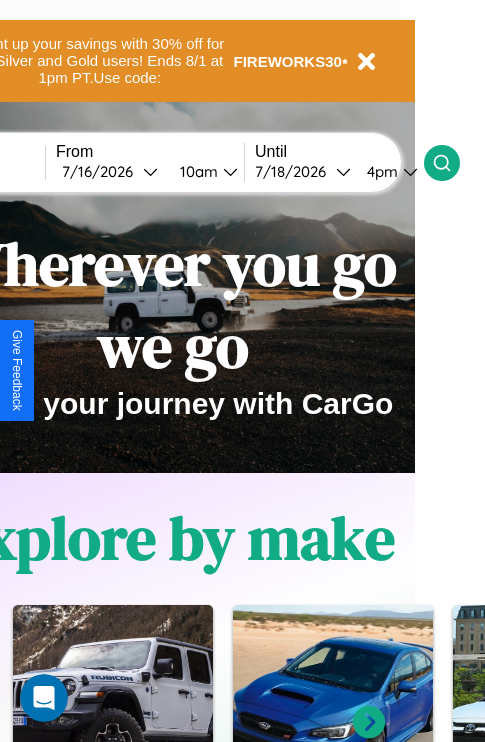 click 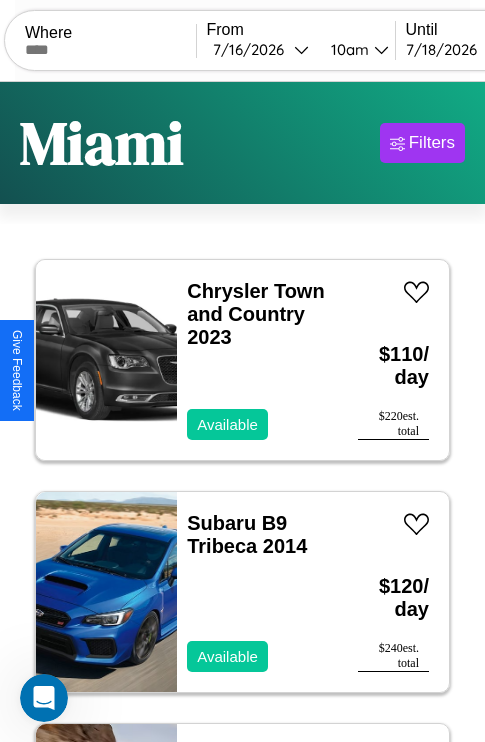scroll, scrollTop: 95, scrollLeft: 0, axis: vertical 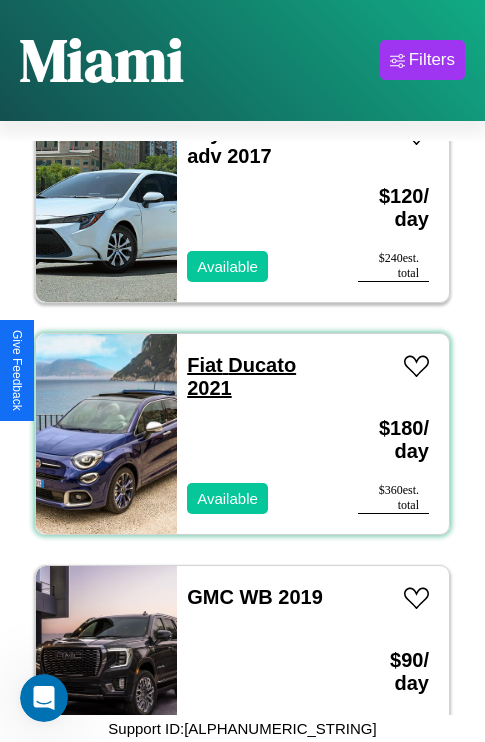 click on "Fiat   Ducato   2021" at bounding box center [241, 376] 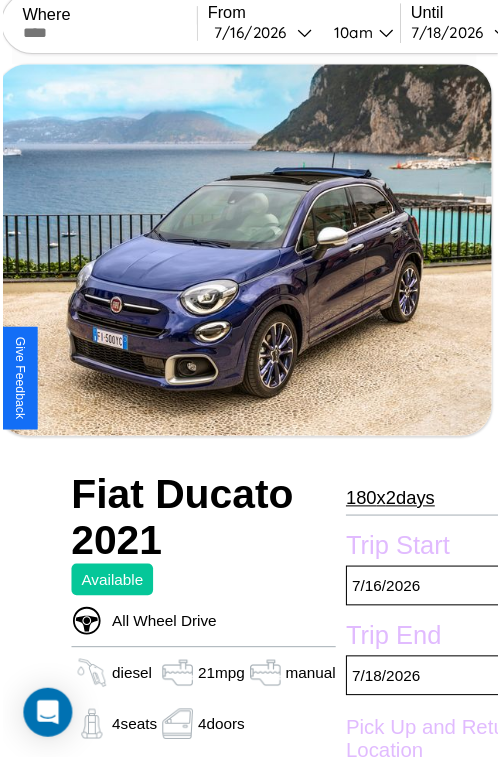 scroll, scrollTop: 221, scrollLeft: 72, axis: both 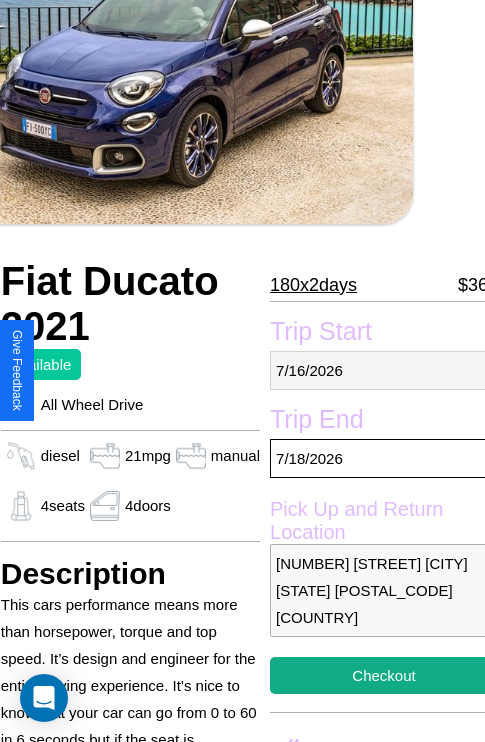 click on "[DATE]" at bounding box center [384, 370] 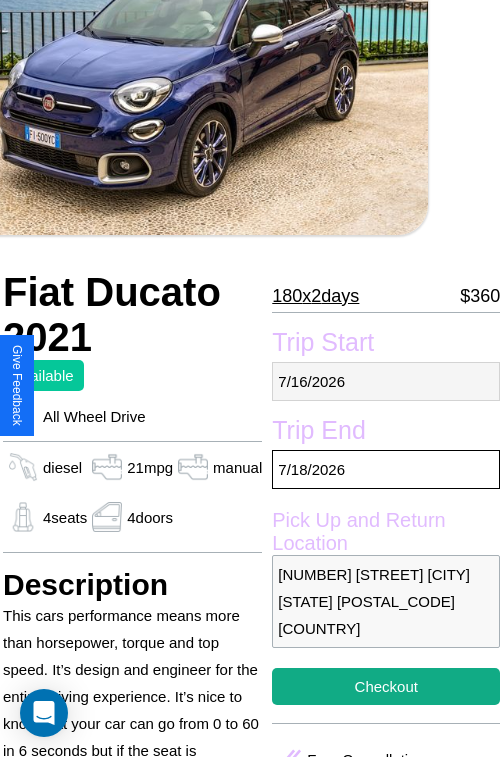 select on "*" 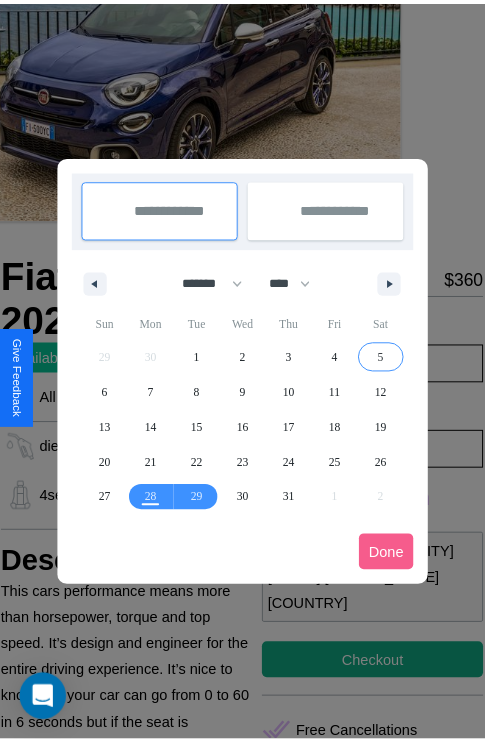 scroll, scrollTop: 0, scrollLeft: 72, axis: horizontal 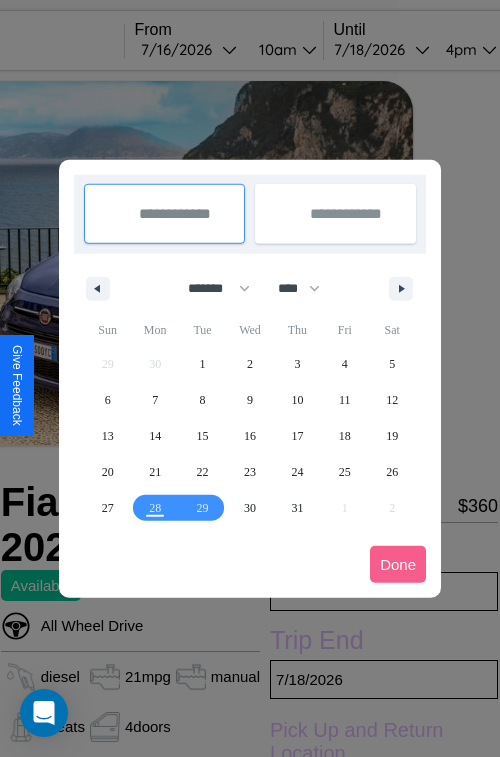 click at bounding box center (250, 378) 